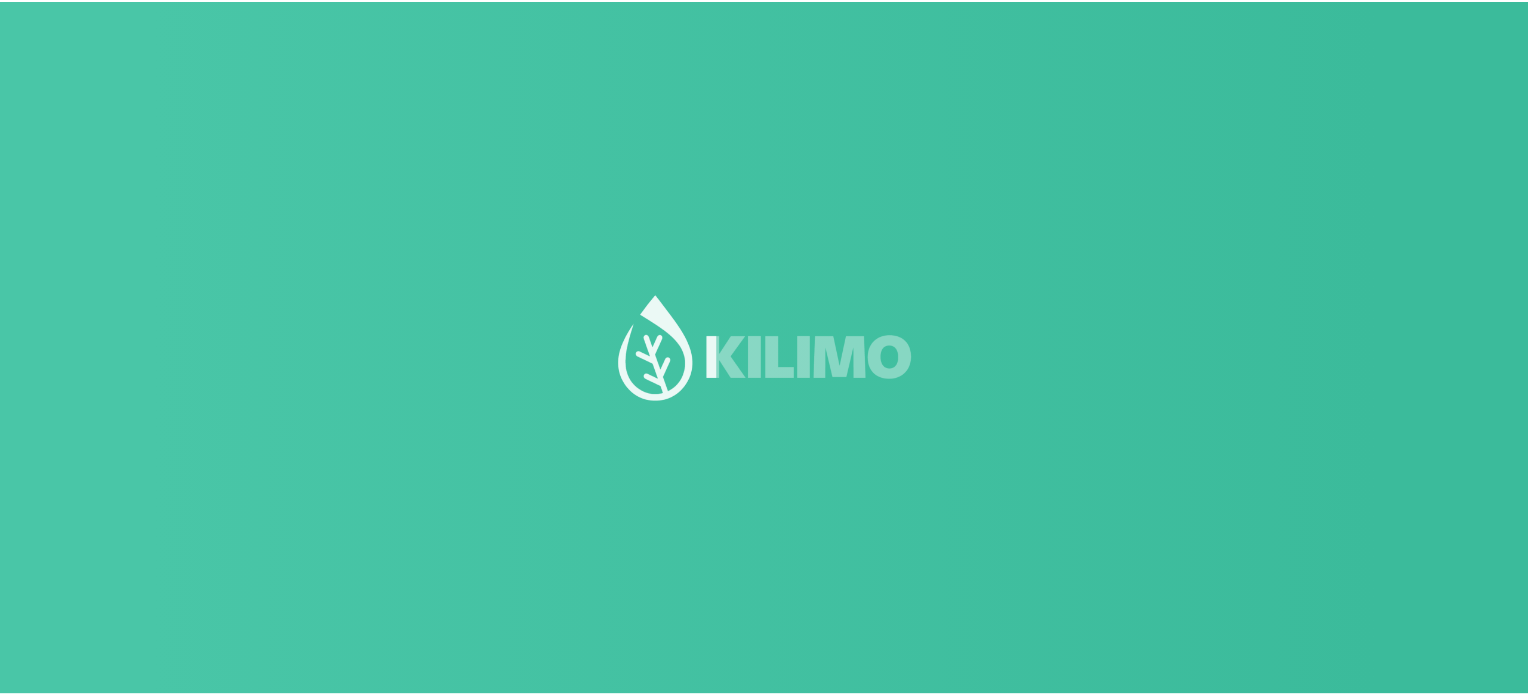 scroll, scrollTop: 0, scrollLeft: 0, axis: both 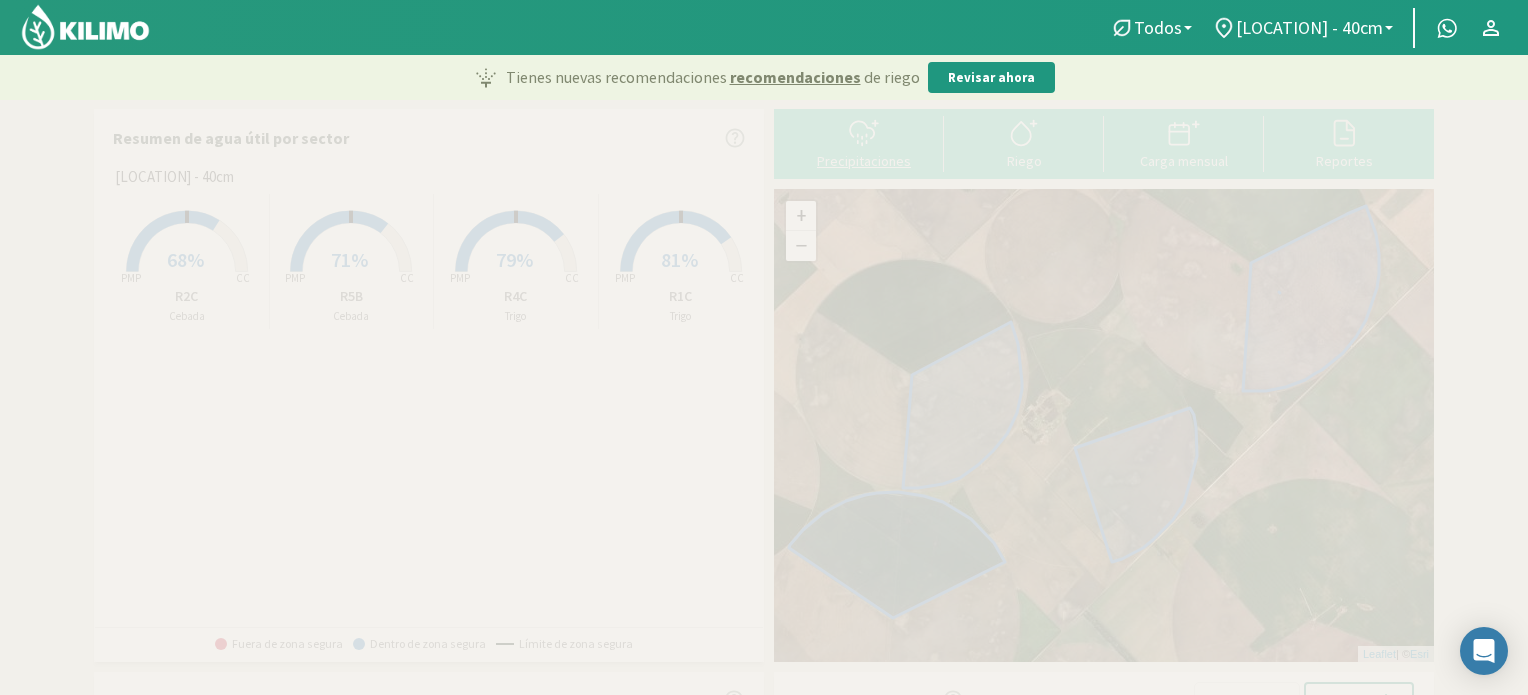 click at bounding box center (864, 133) 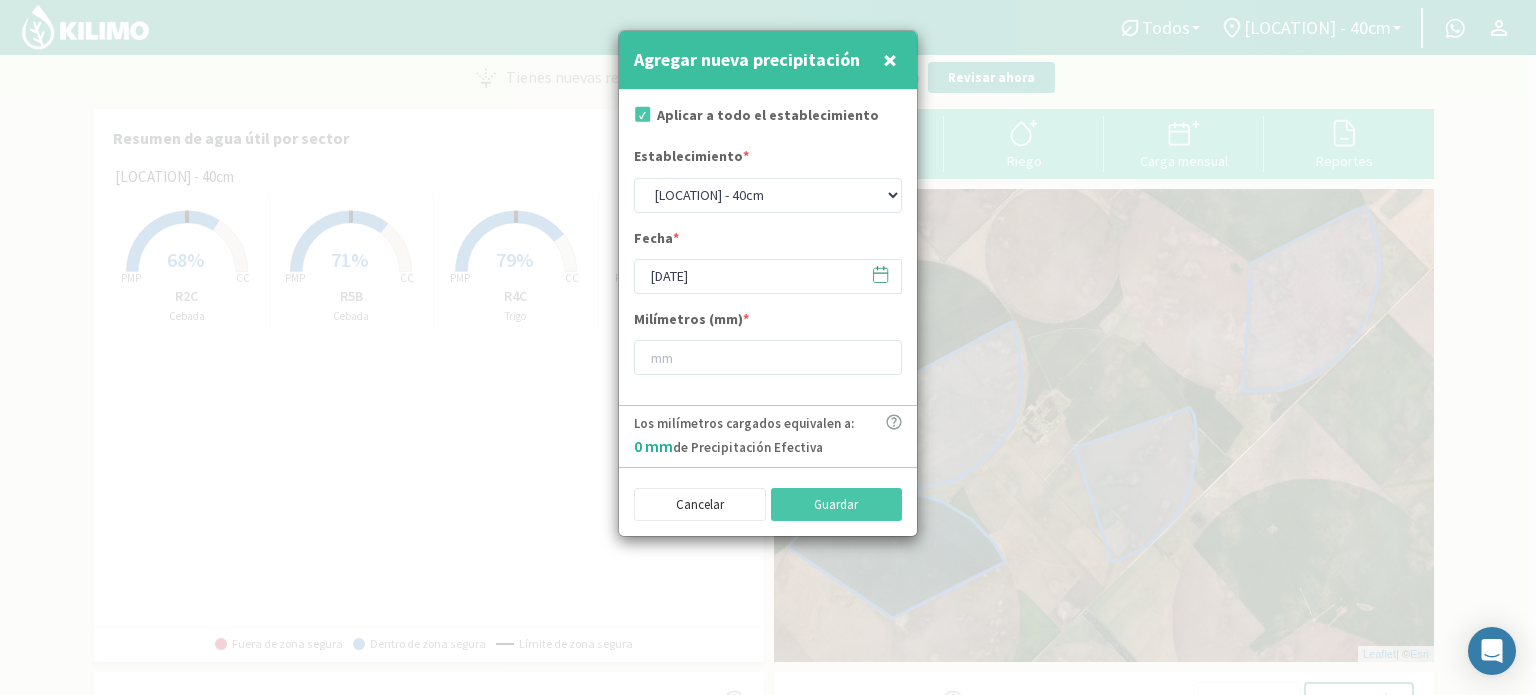click 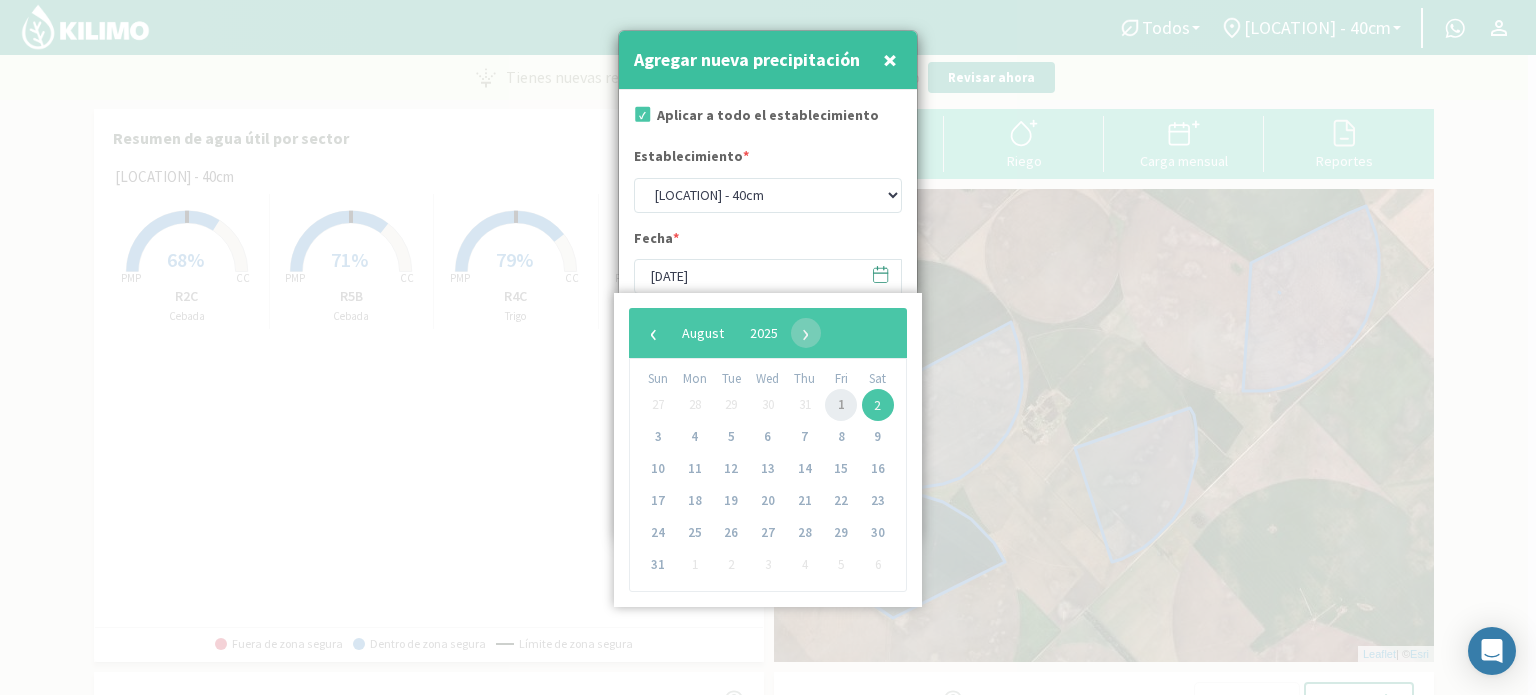 drag, startPoint x: 859, startPoint y: 407, endPoint x: 837, endPoint y: 399, distance: 23.409399 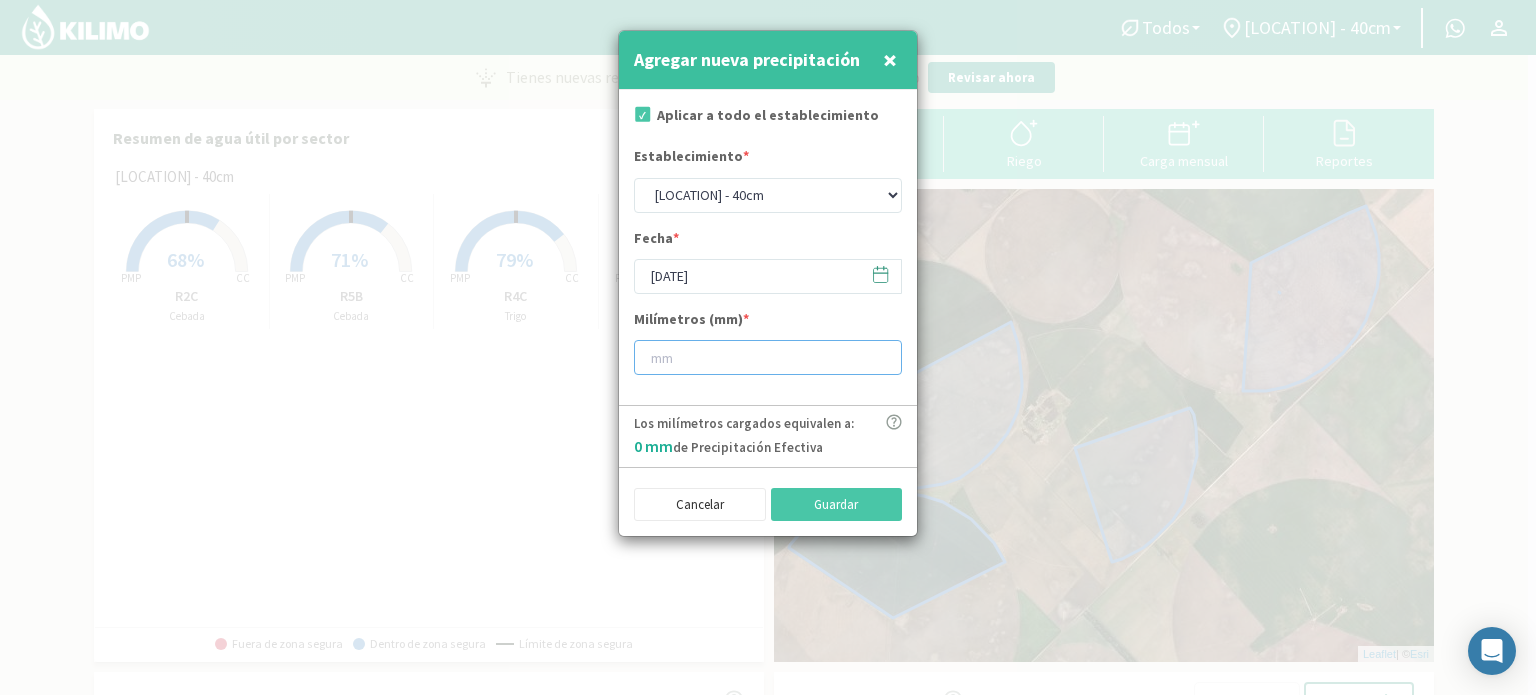 click at bounding box center (768, 357) 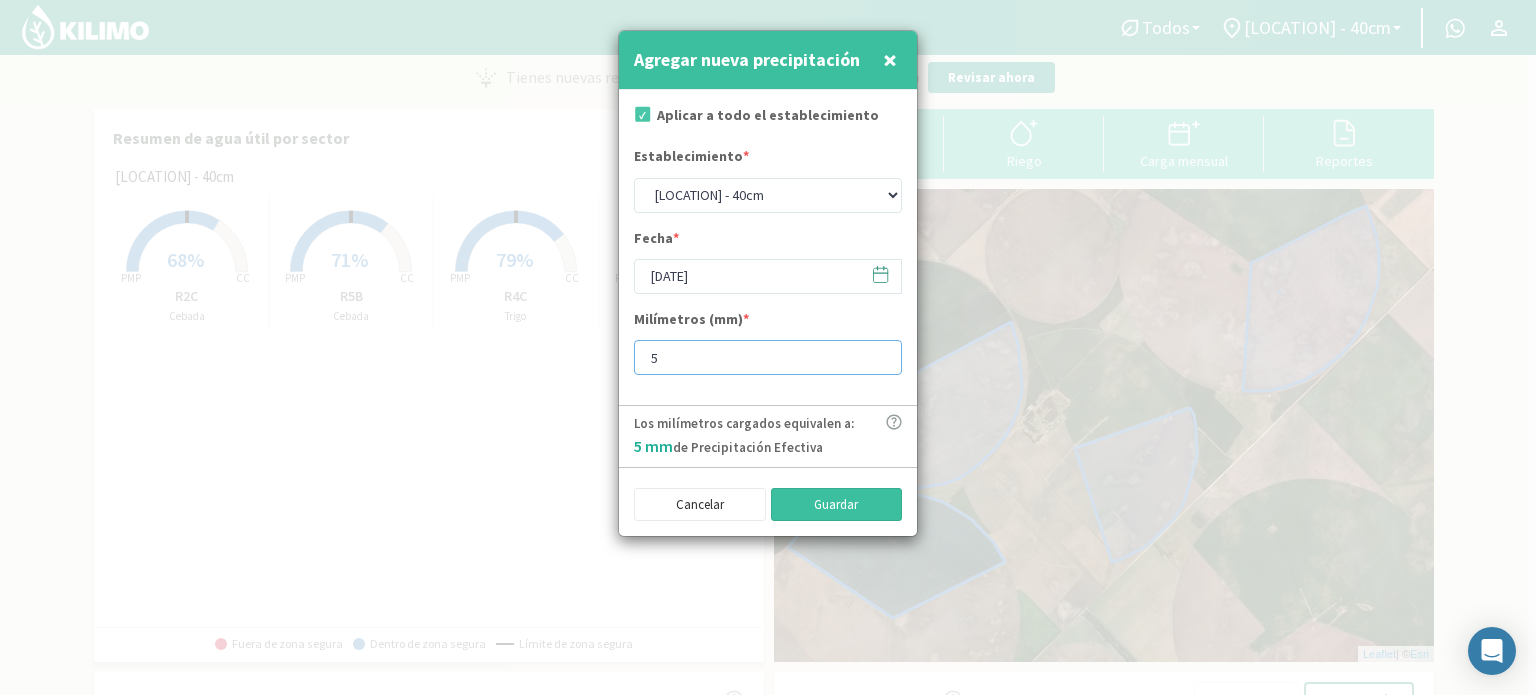 type on "5" 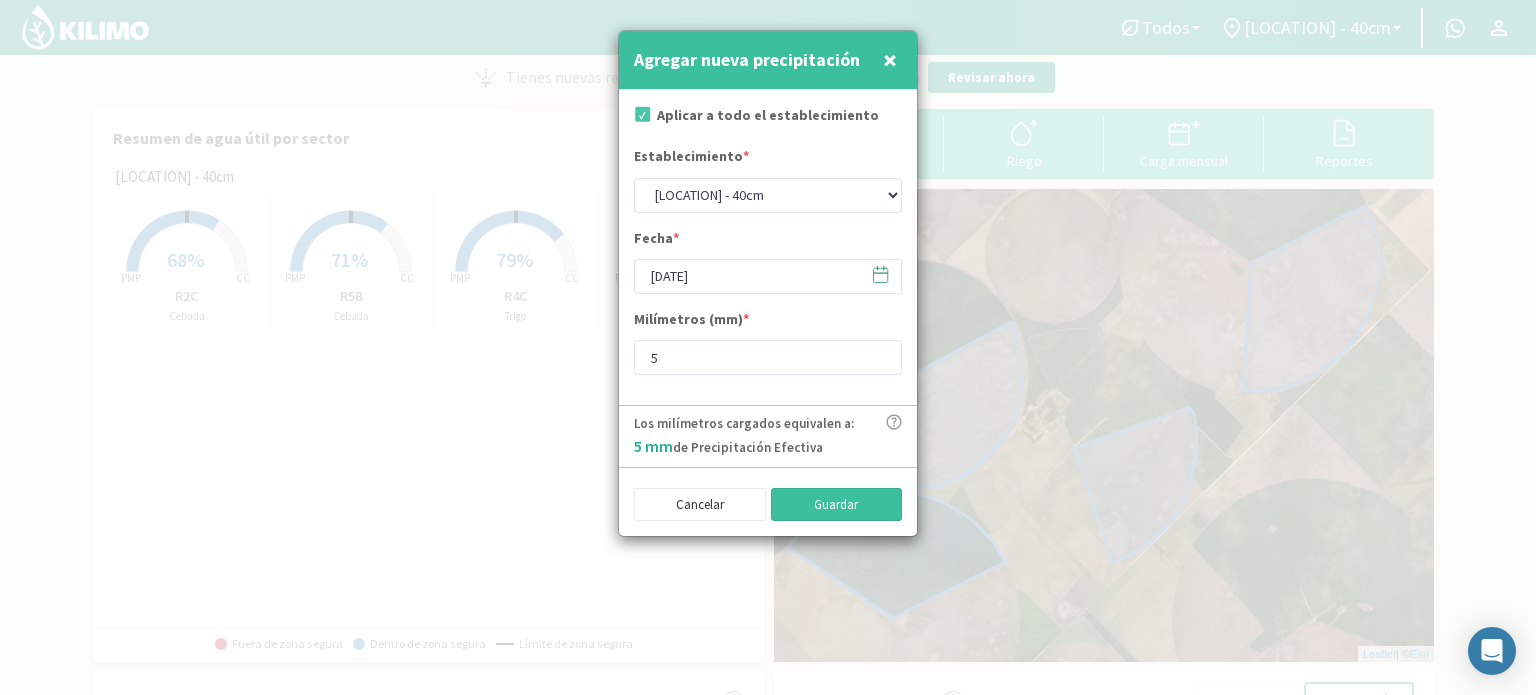 click on "Guardar" at bounding box center [837, 505] 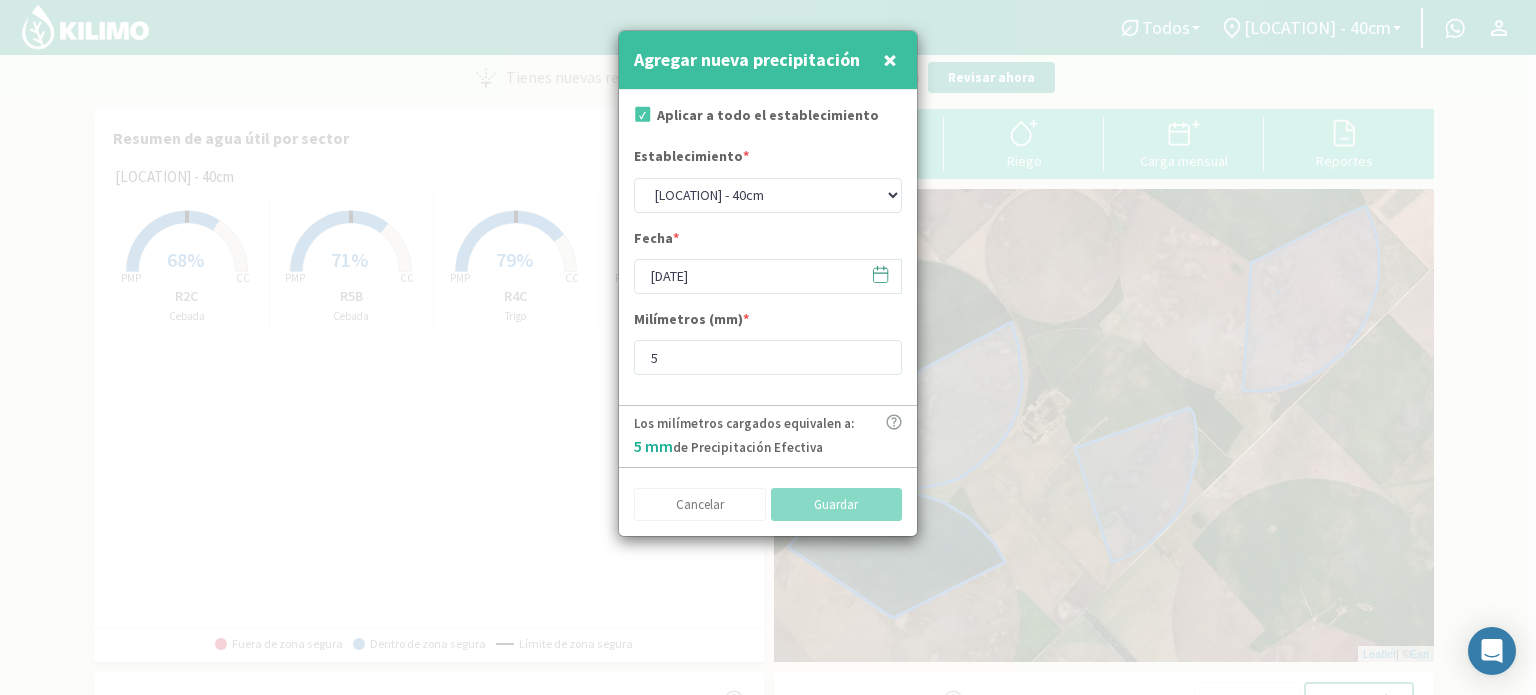type on "[DATE]" 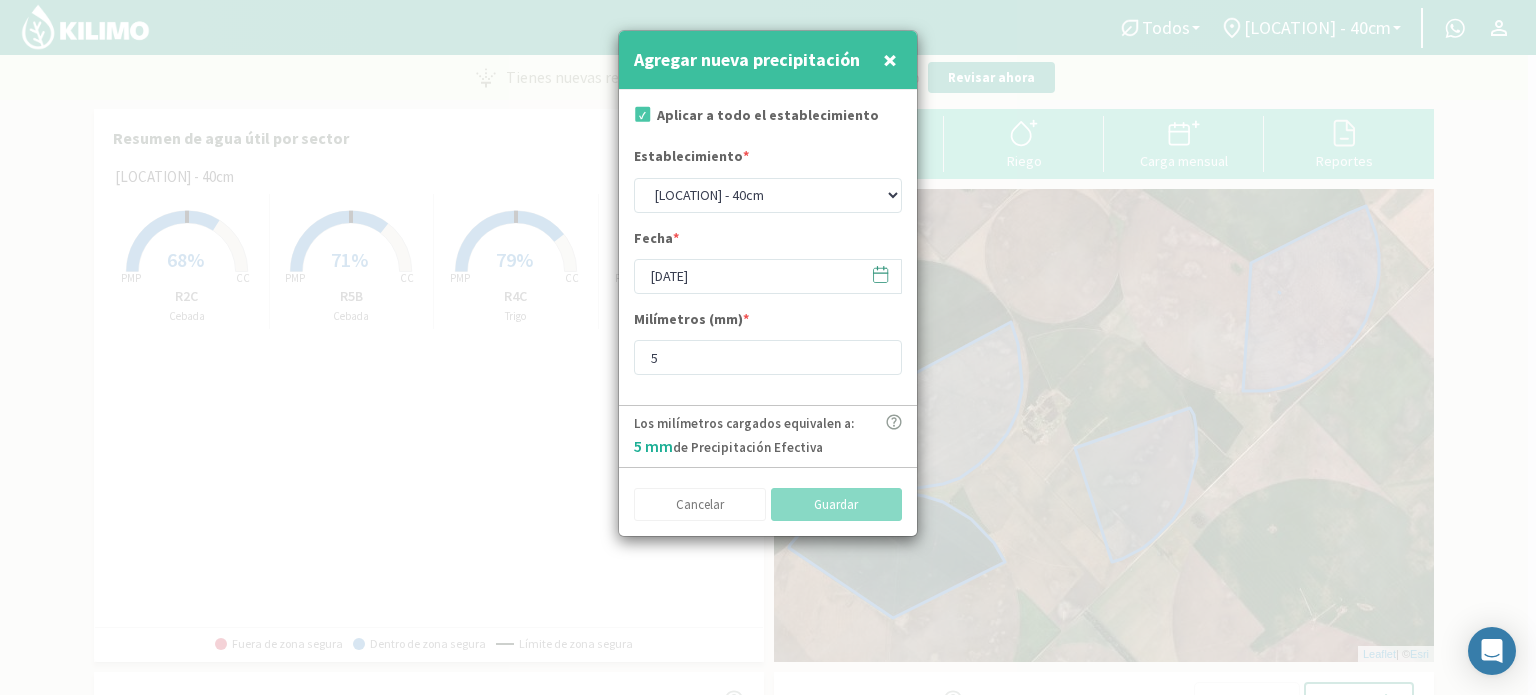 type 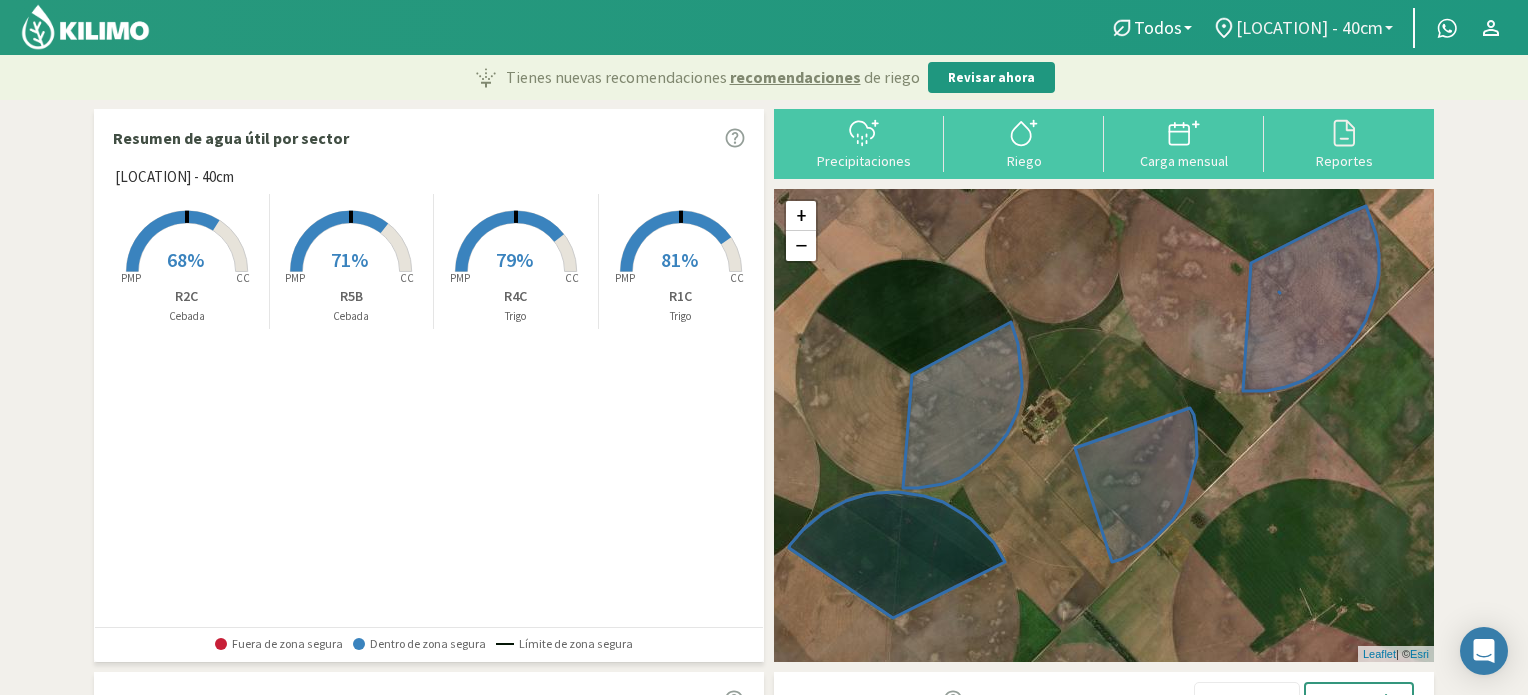 click on "[LOCATION] - 40cm" 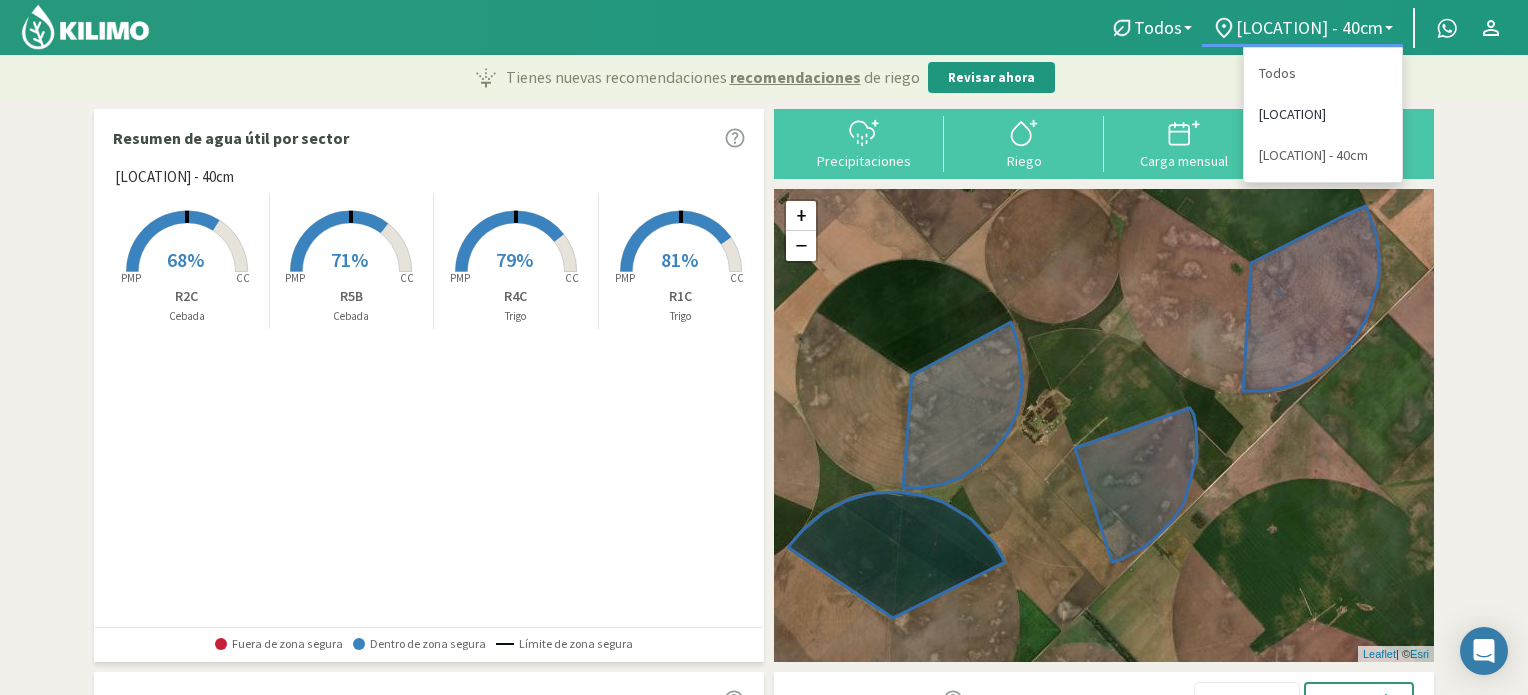 click on "[LOCATION]" 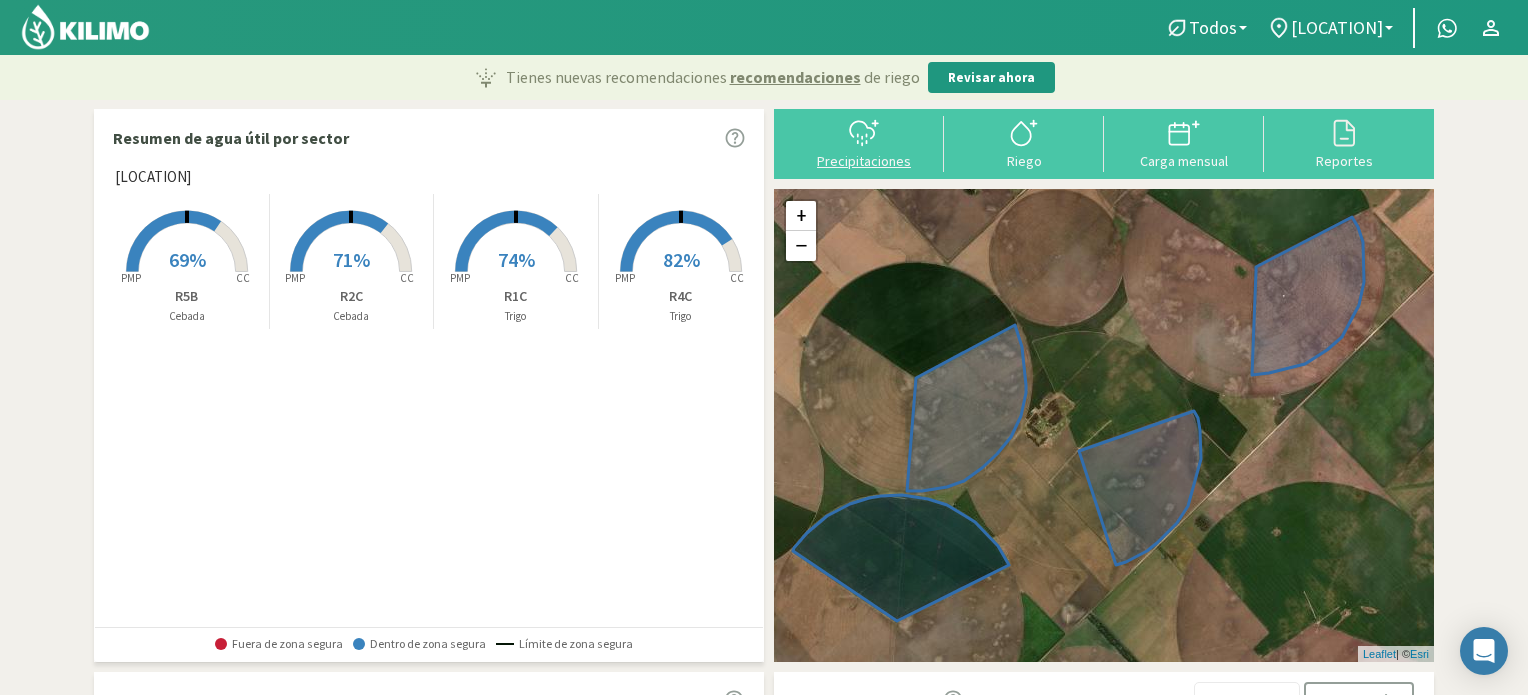 click on "Precipitaciones" at bounding box center [864, 161] 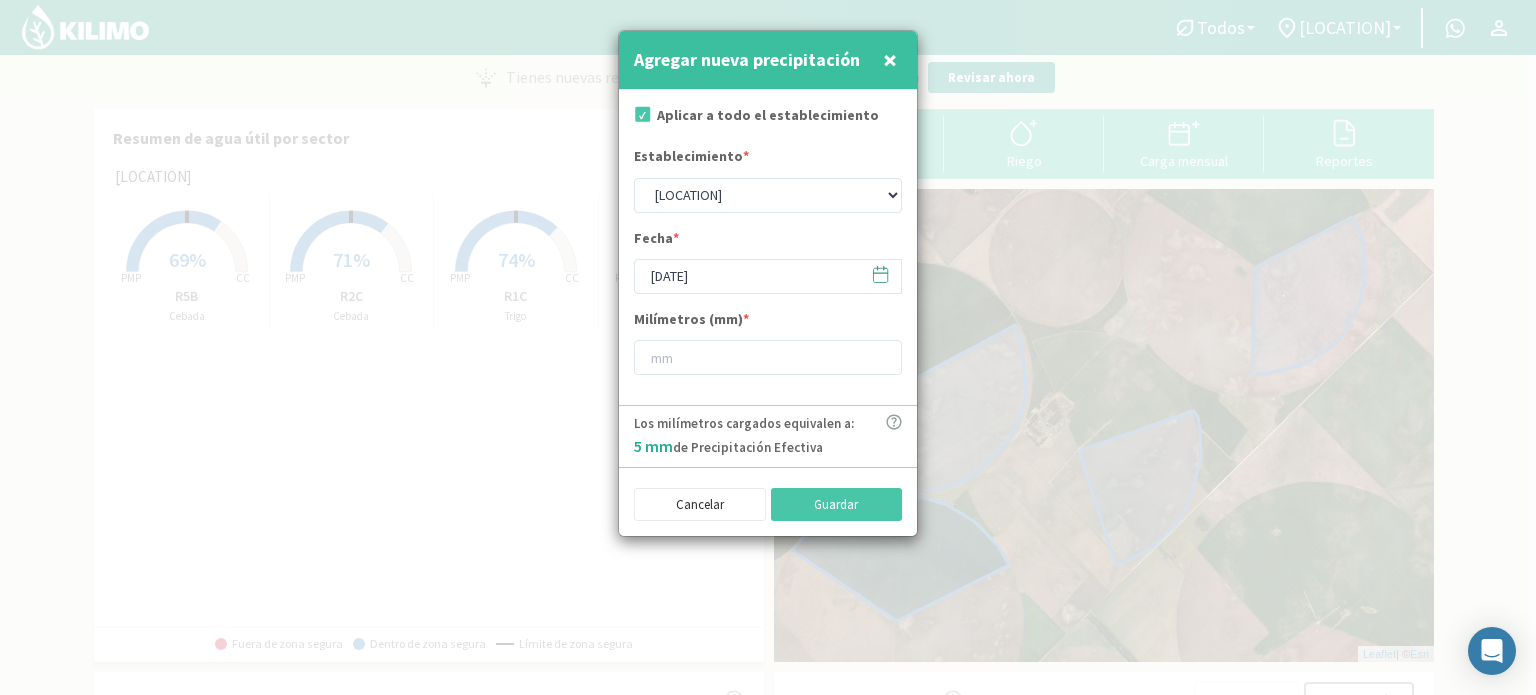 click 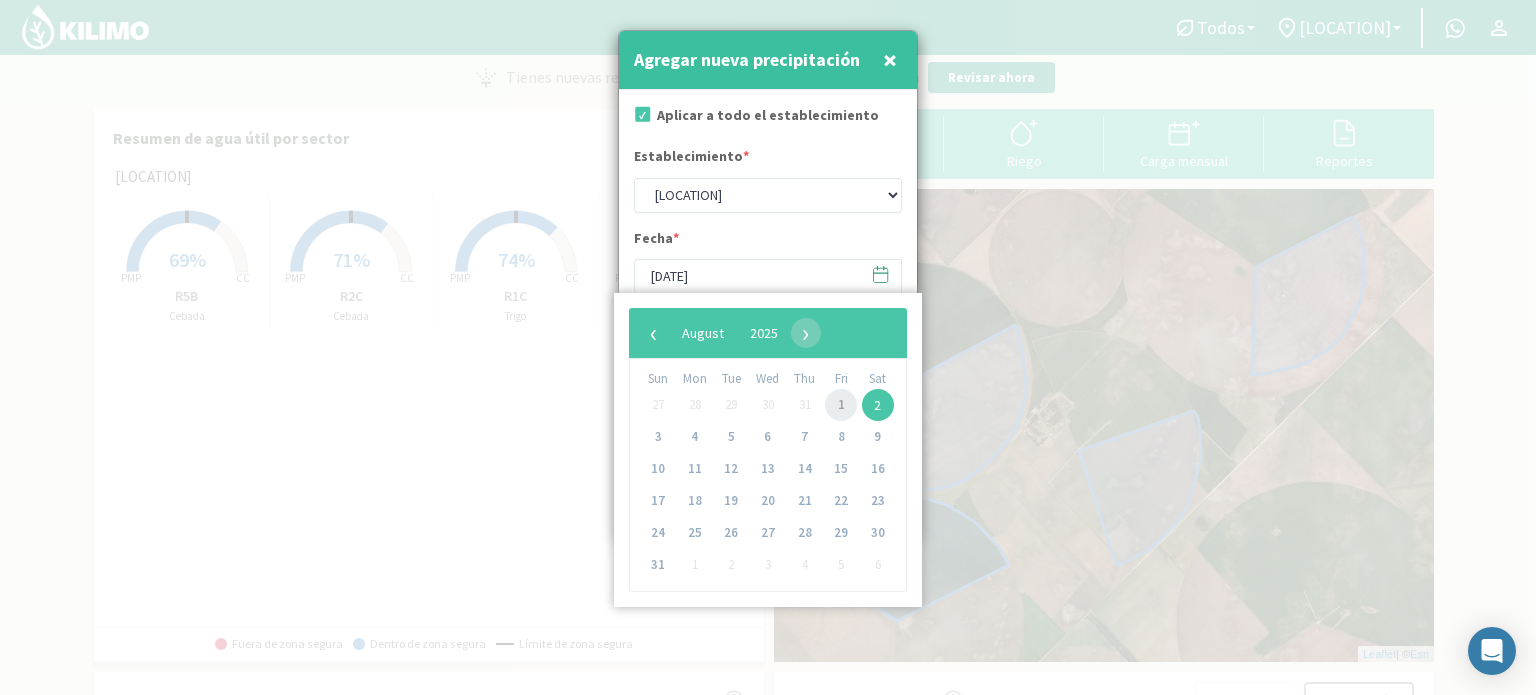 click on "1" 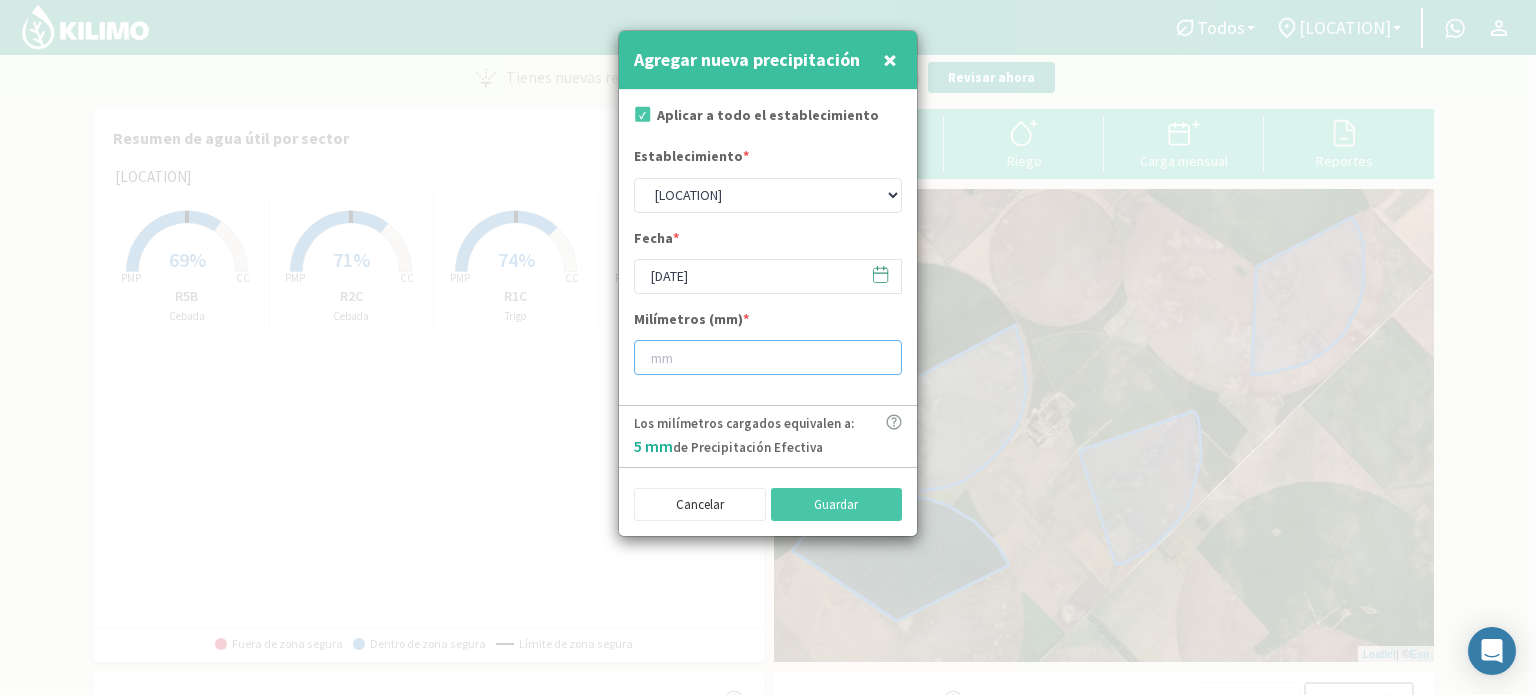 click at bounding box center [768, 357] 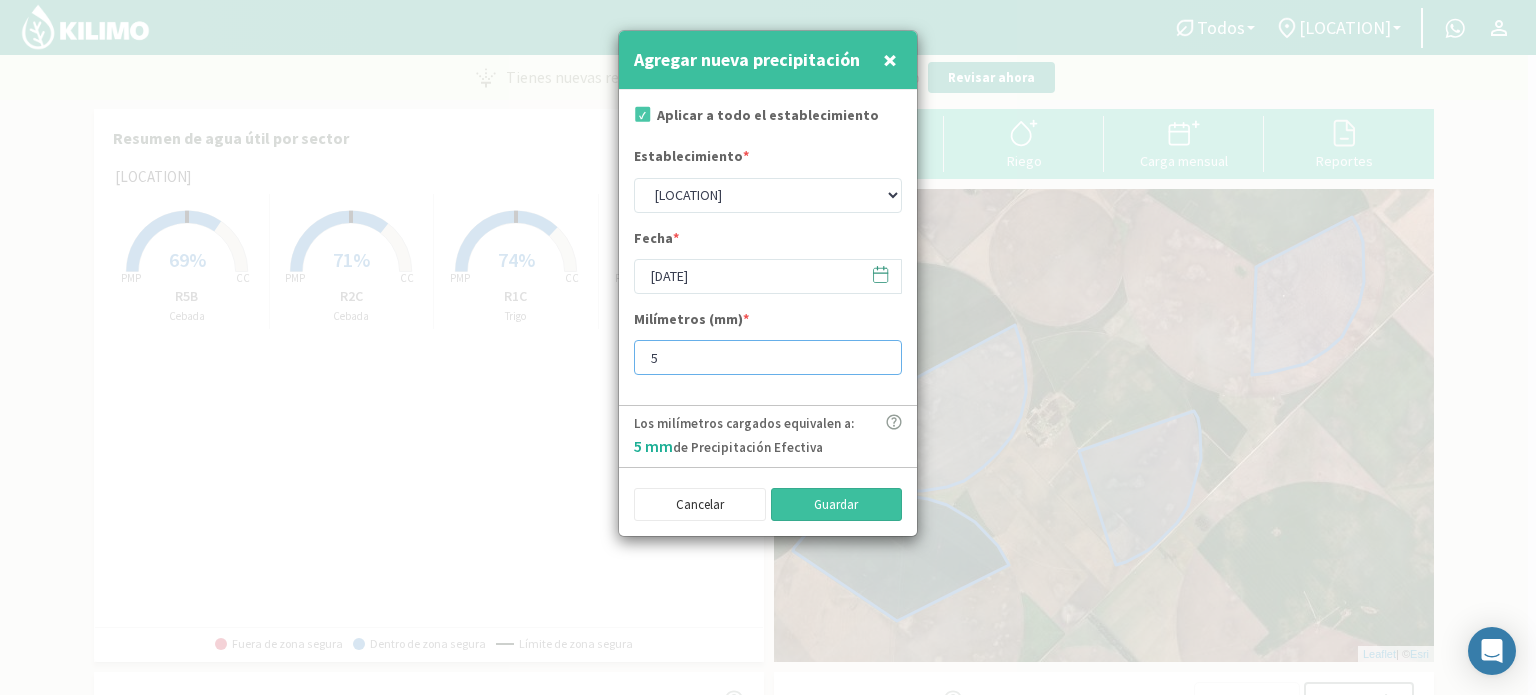 type on "5" 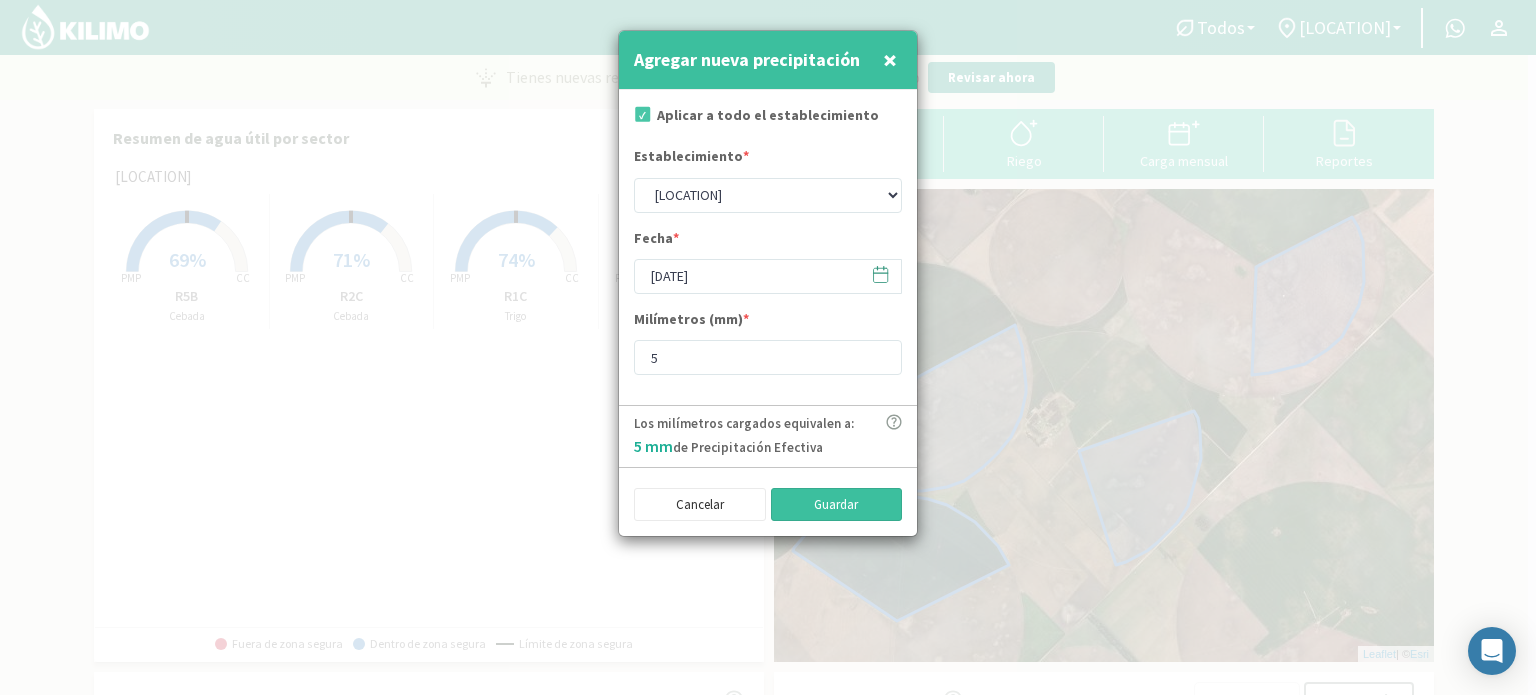 click on "Guardar" at bounding box center [837, 505] 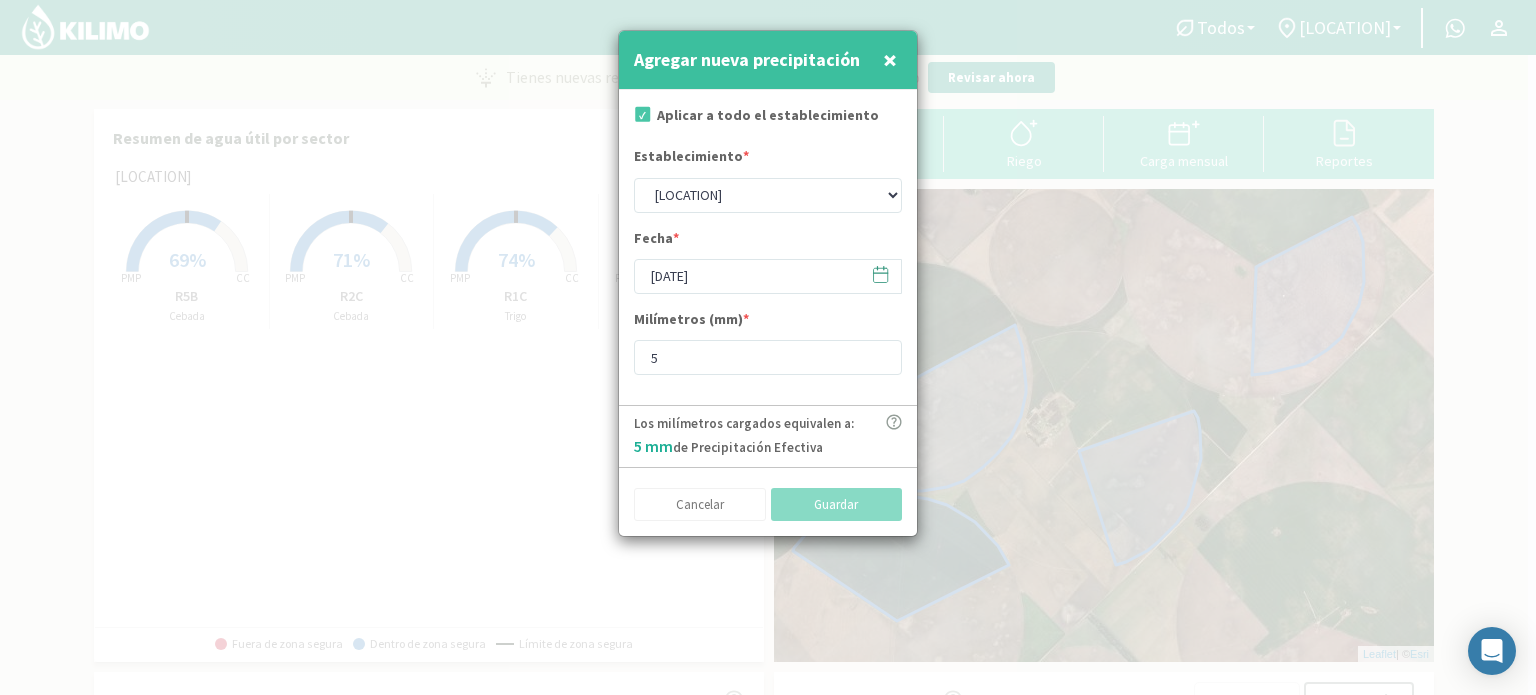 type on "[DATE]" 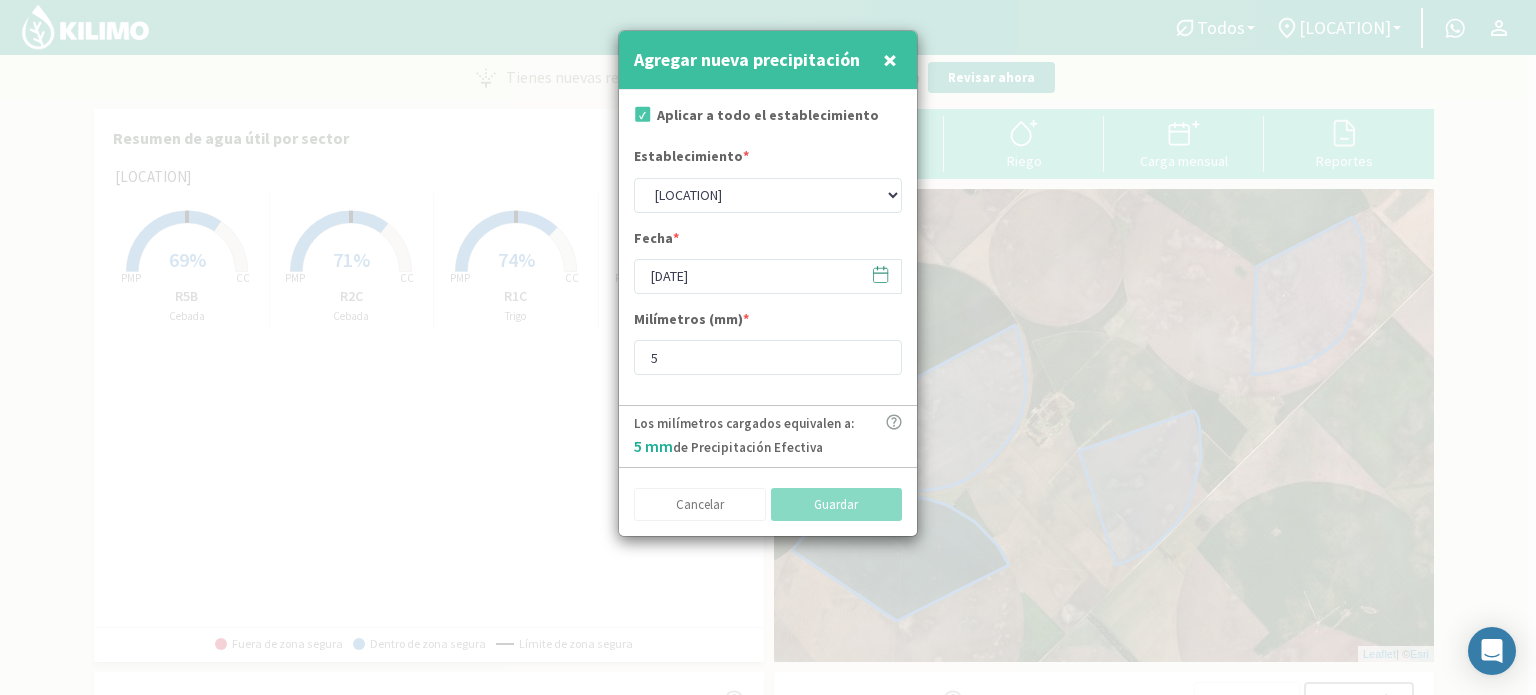 type 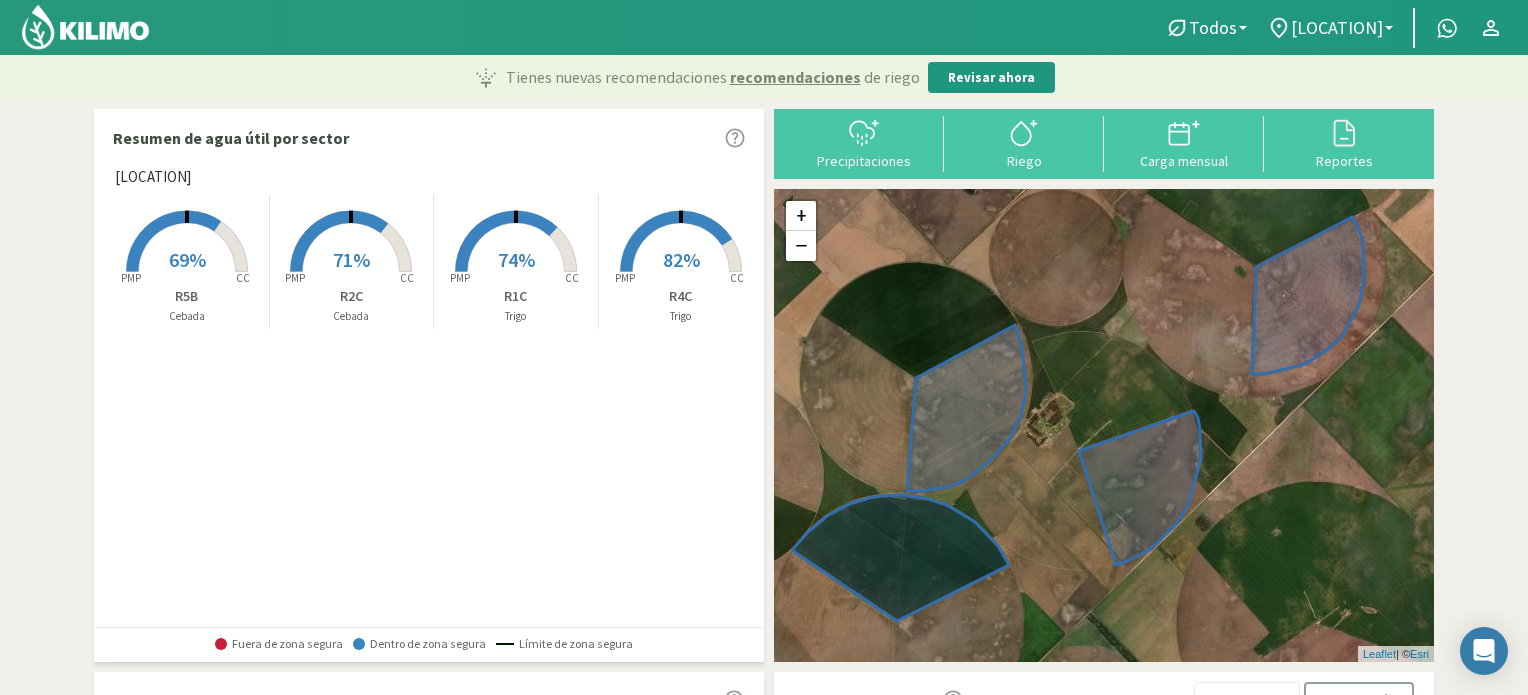 click on "69%" at bounding box center (187, 259) 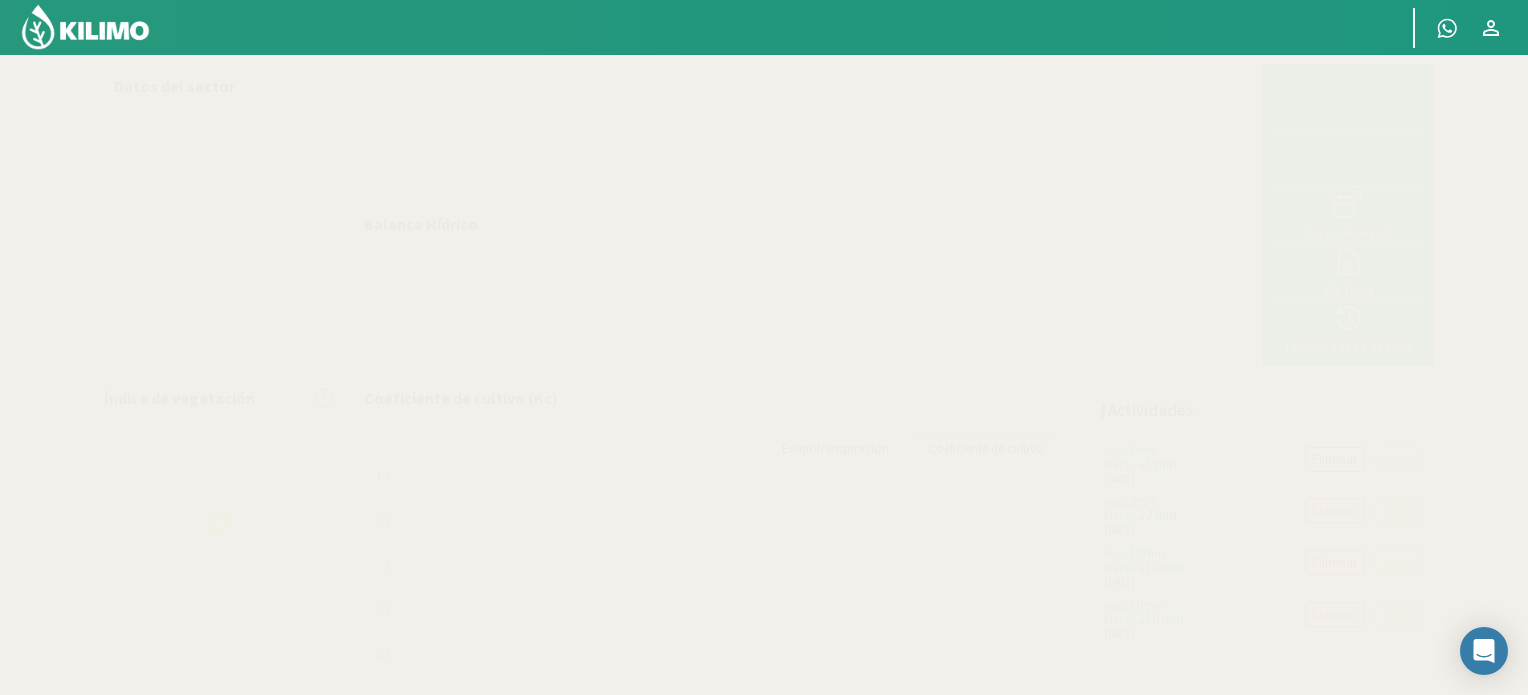 select on "3: Object" 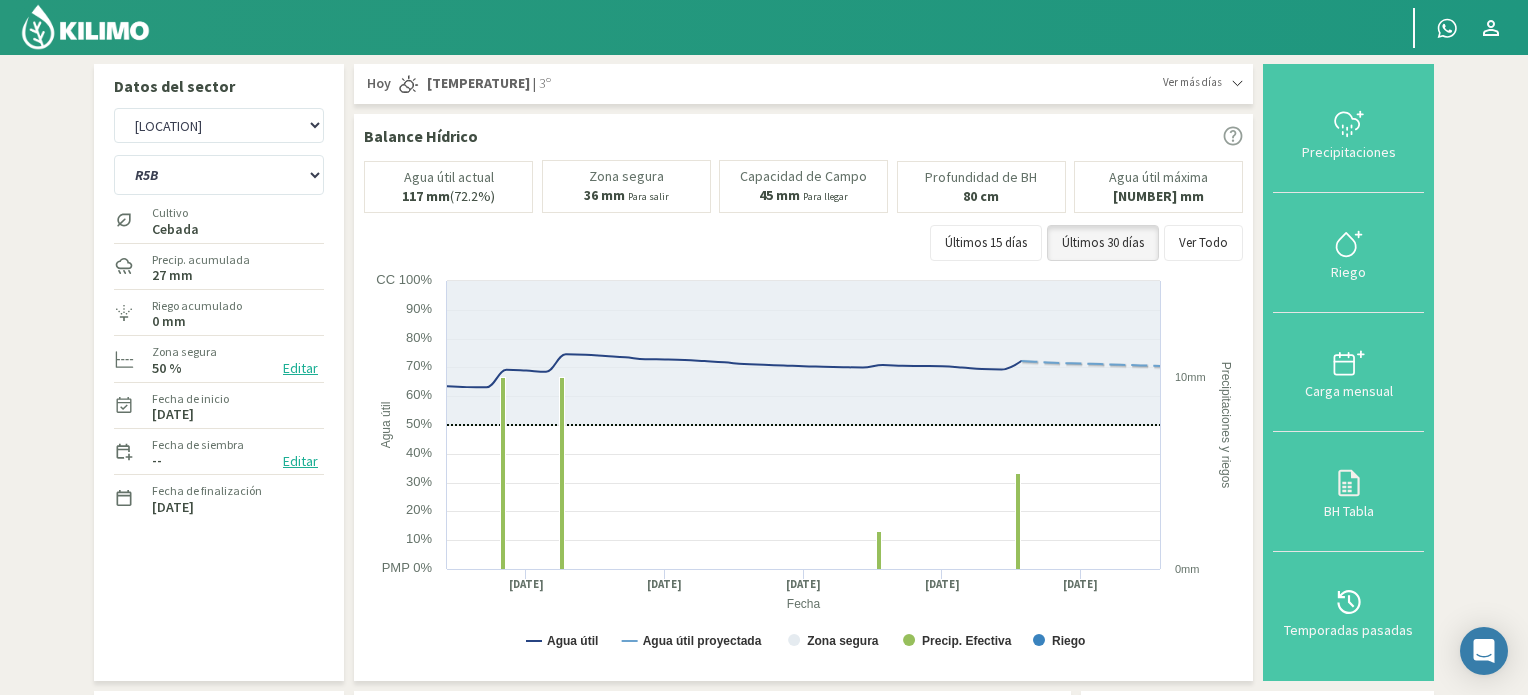 click 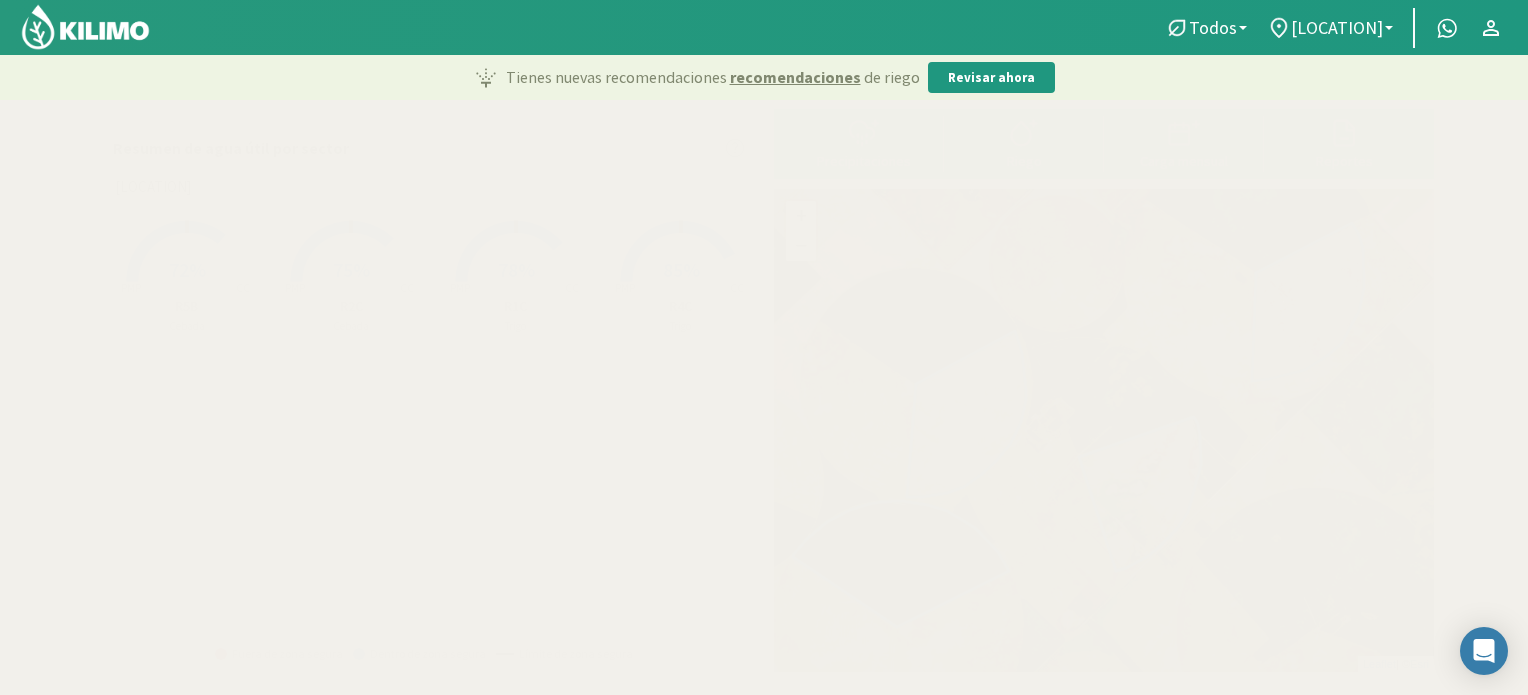 click on "72%" at bounding box center (187, 269) 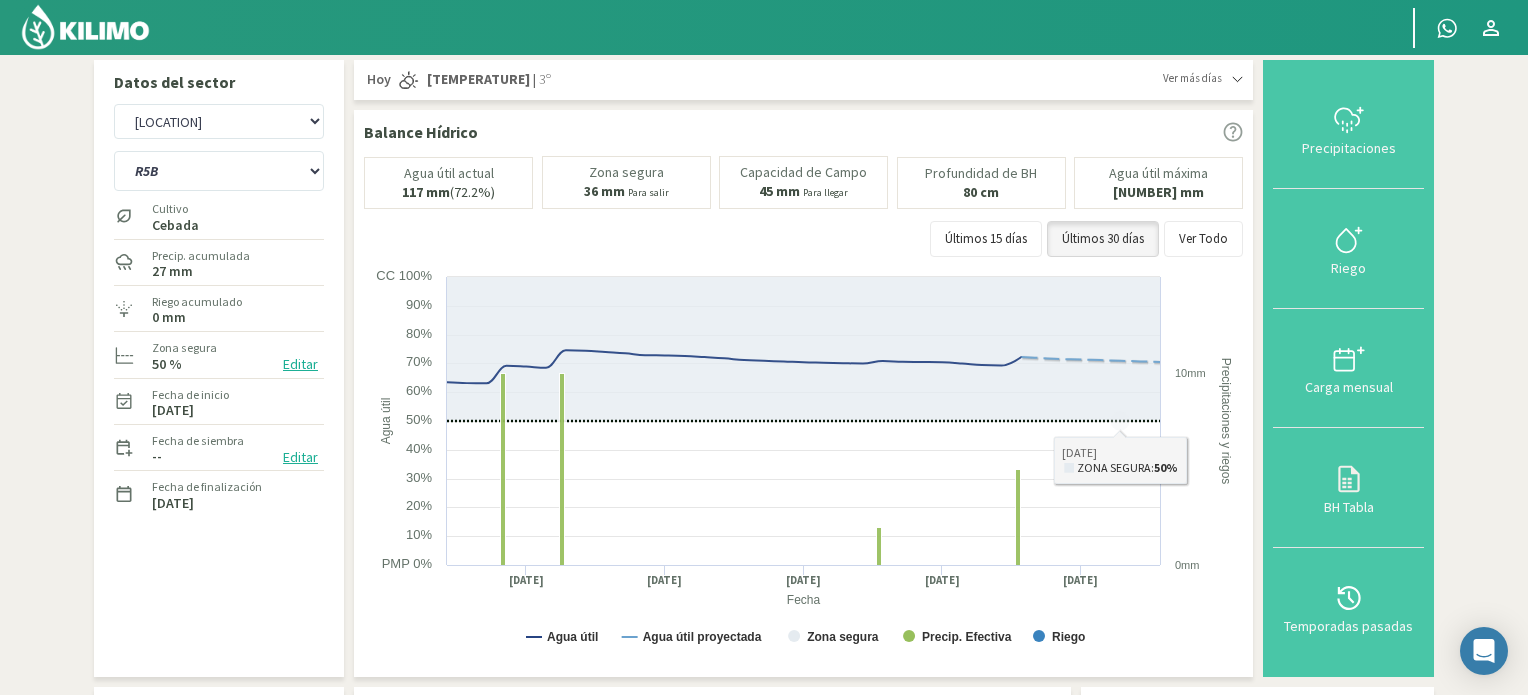 scroll, scrollTop: 0, scrollLeft: 0, axis: both 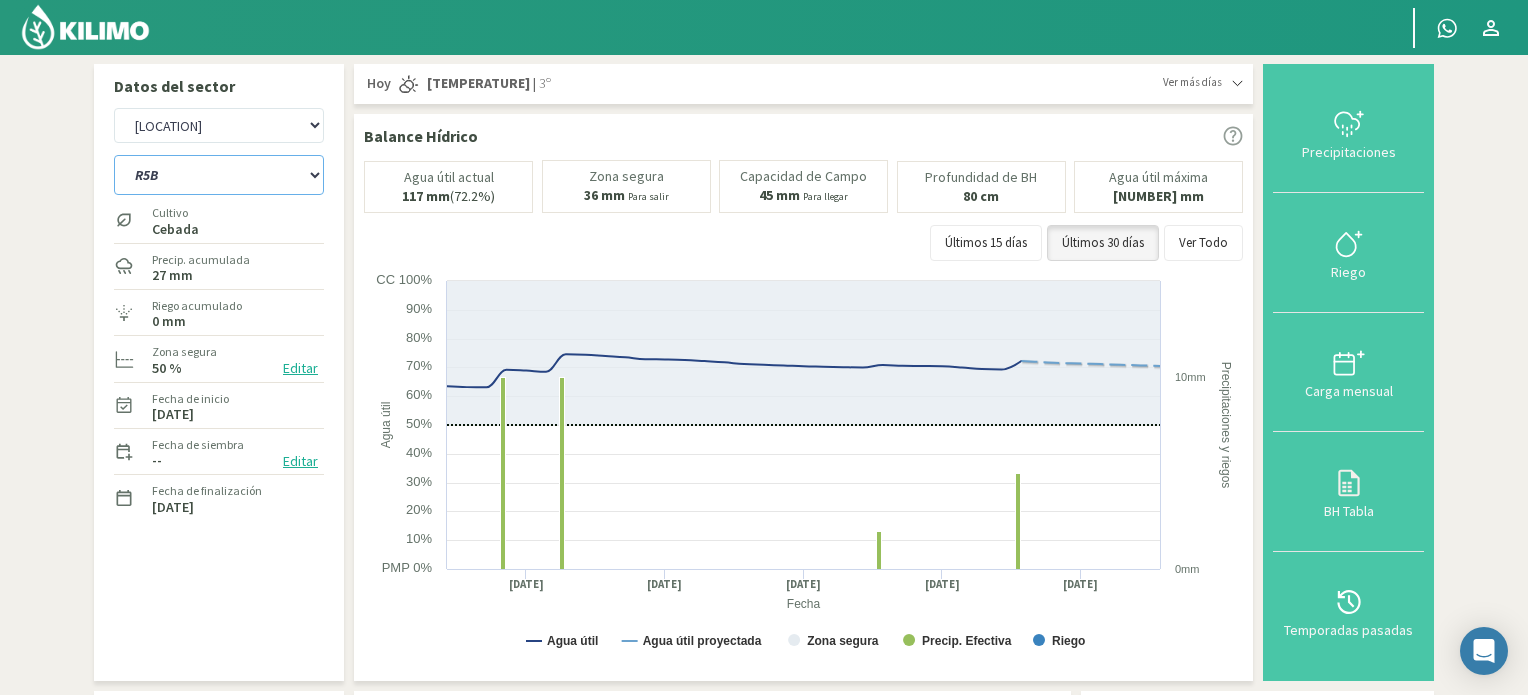 click on "R1C   R2C   R4C   R5B" 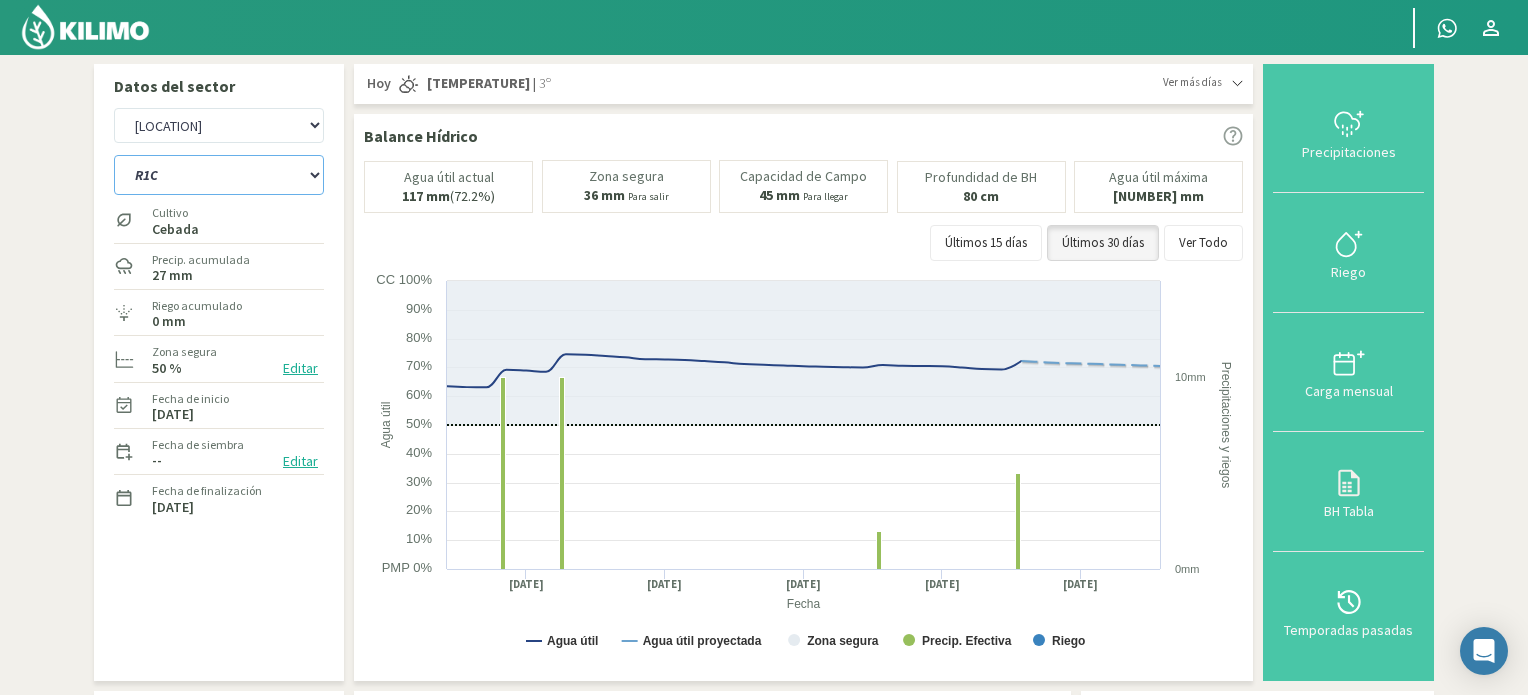 click on "R1C   R2C   R4C   R5B" 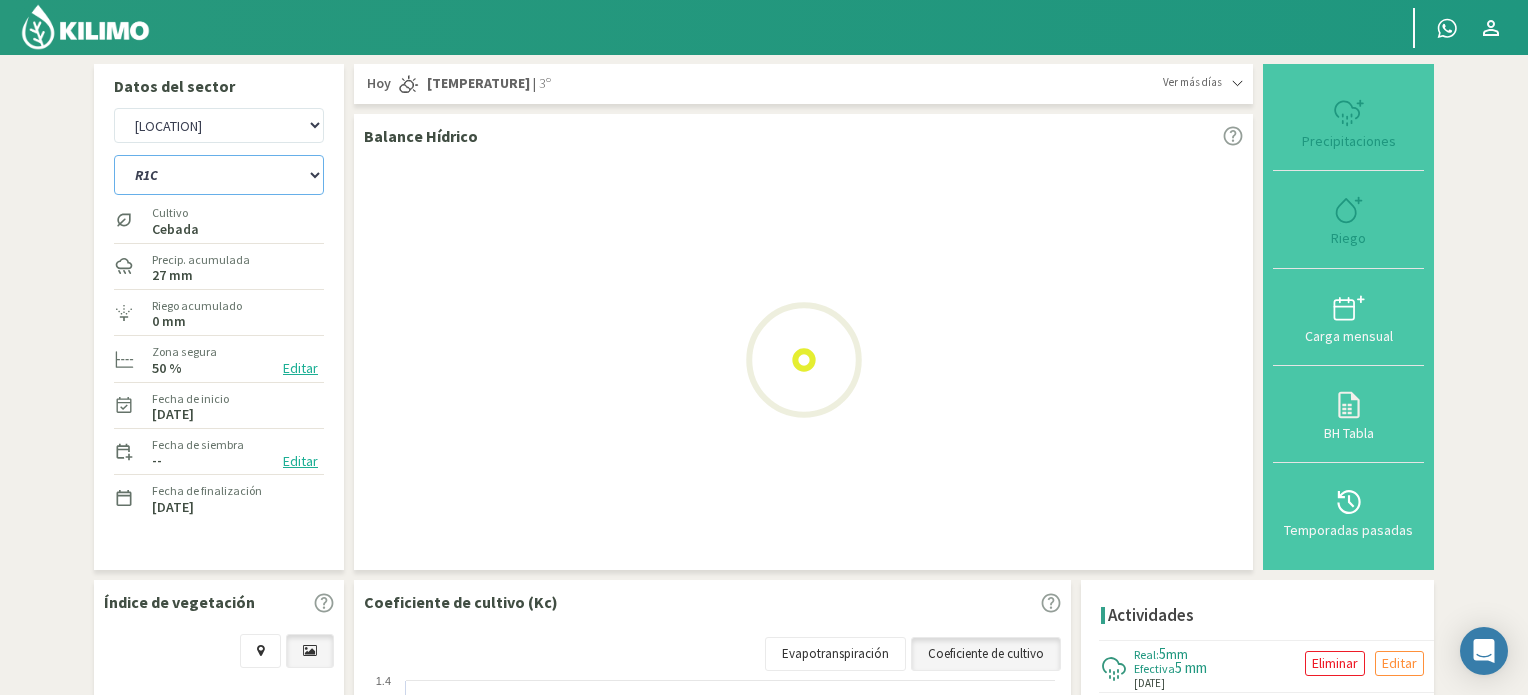 select on "2: Object" 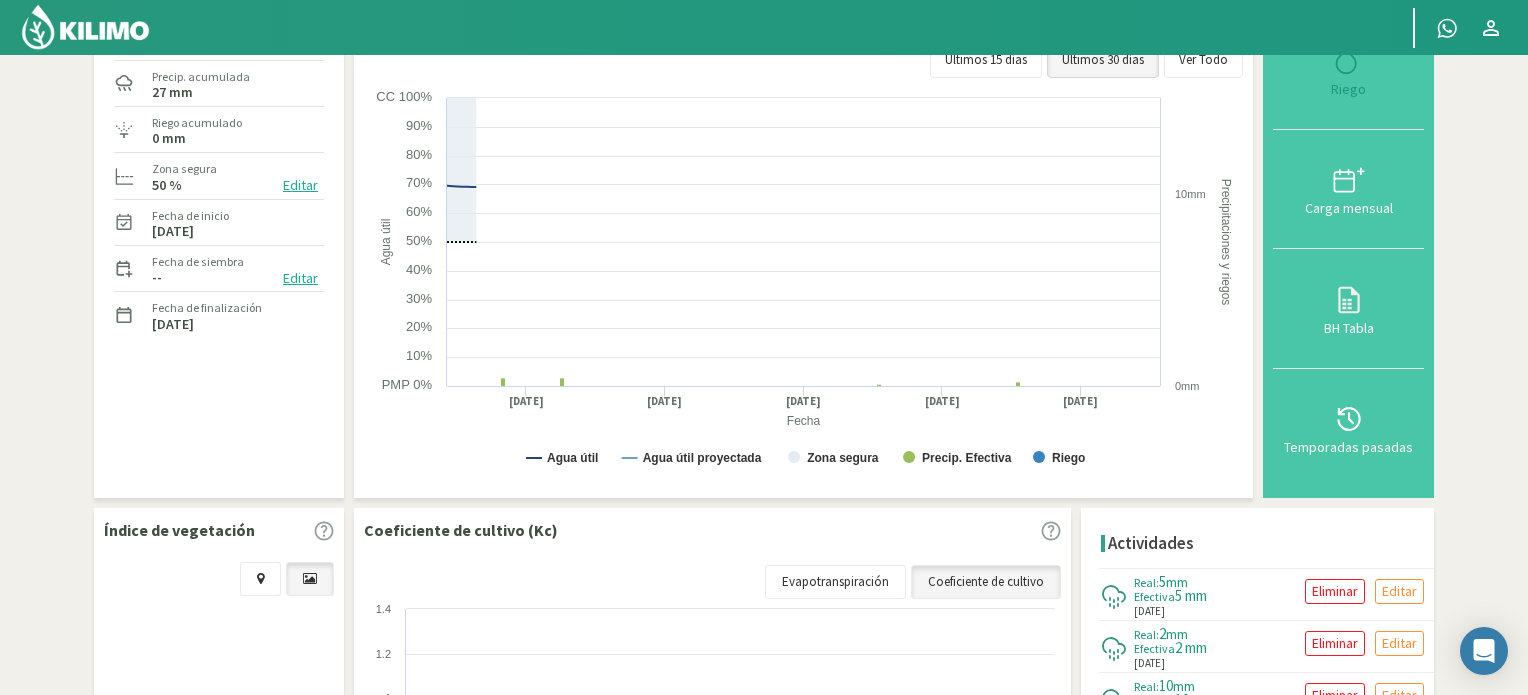 select on "4: Object" 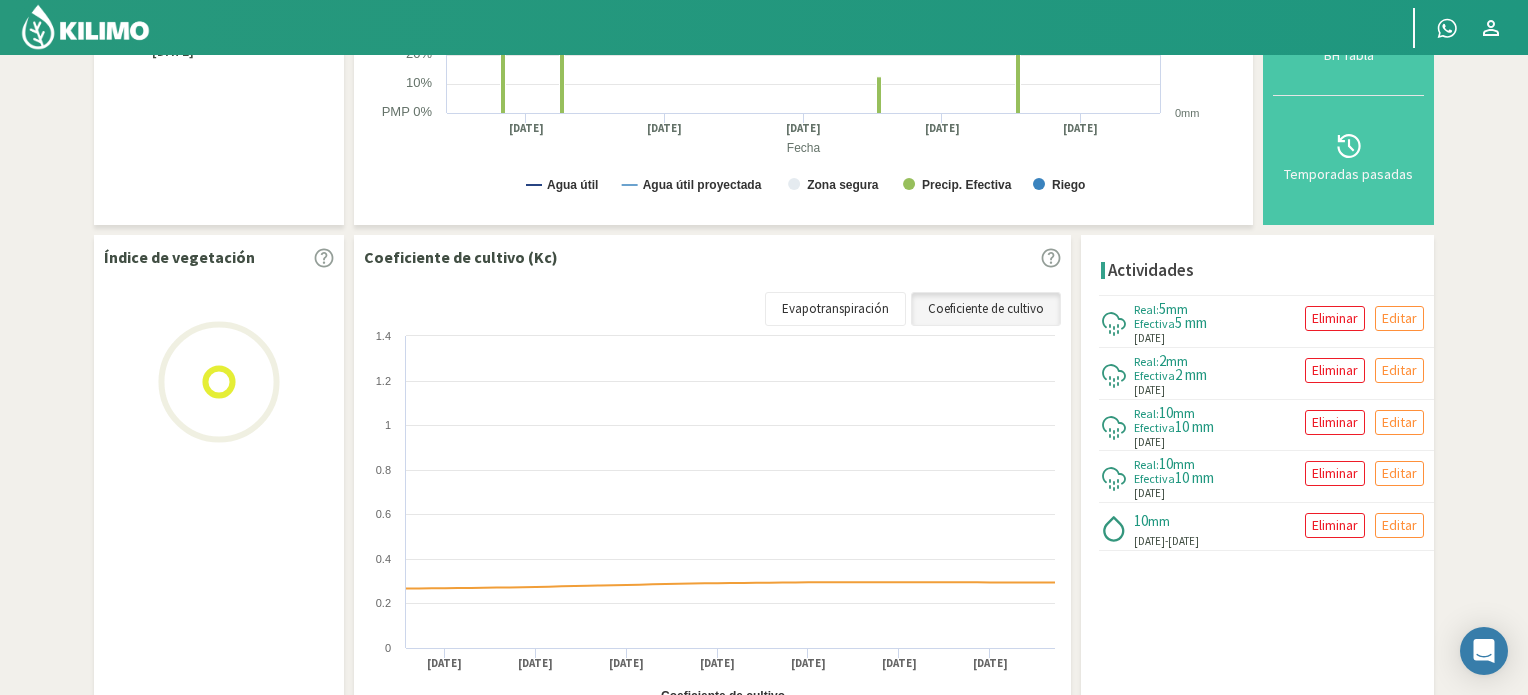 scroll, scrollTop: 500, scrollLeft: 0, axis: vertical 